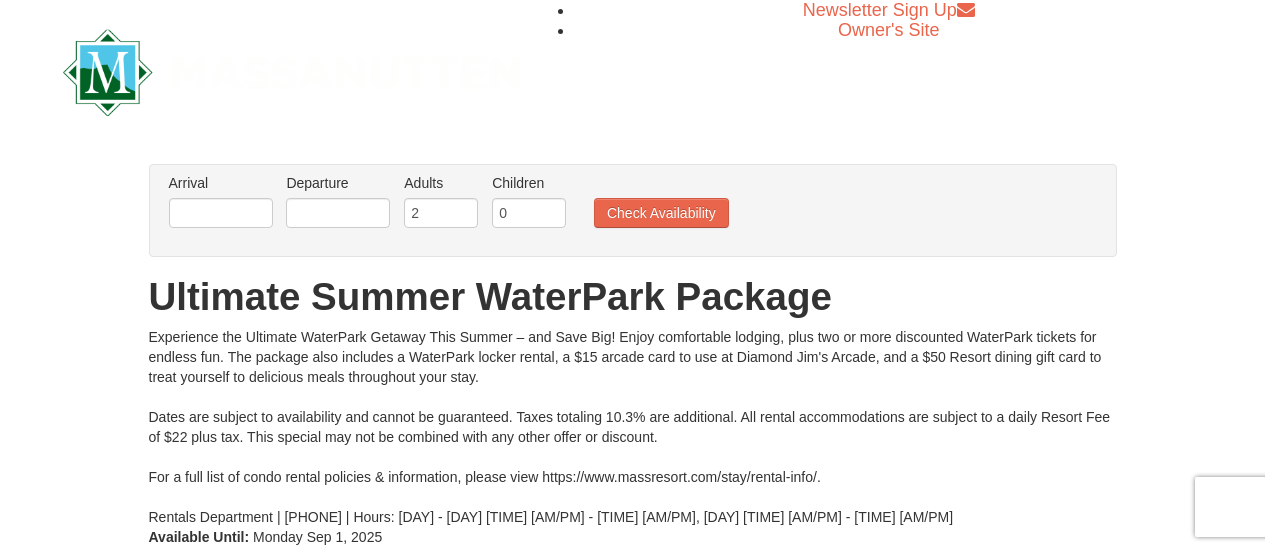 scroll, scrollTop: 0, scrollLeft: 0, axis: both 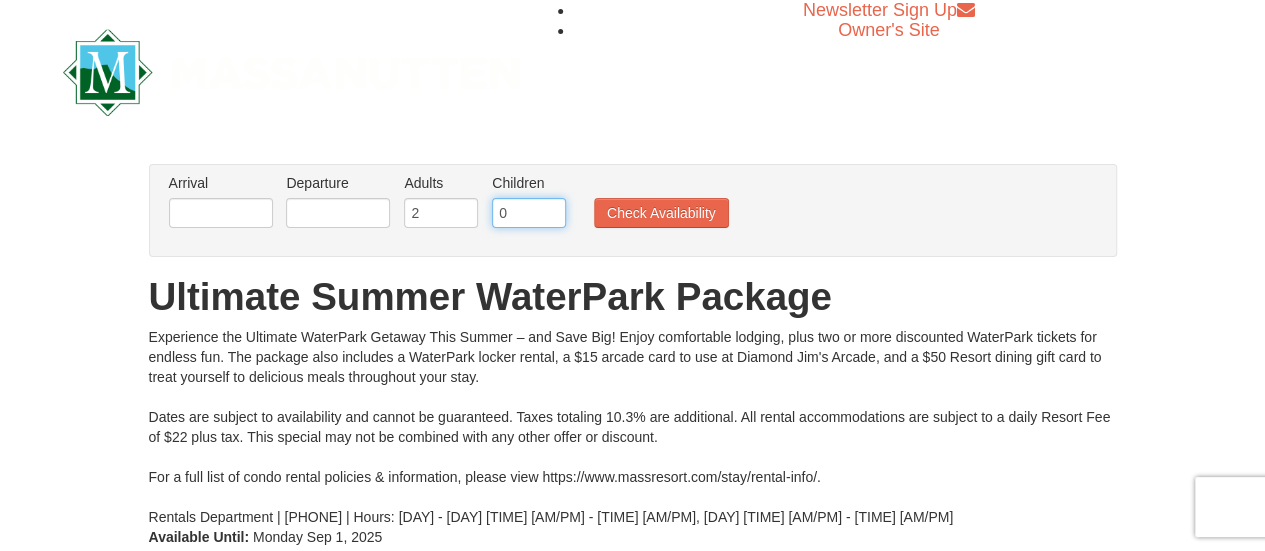 click on "0" at bounding box center (529, 213) 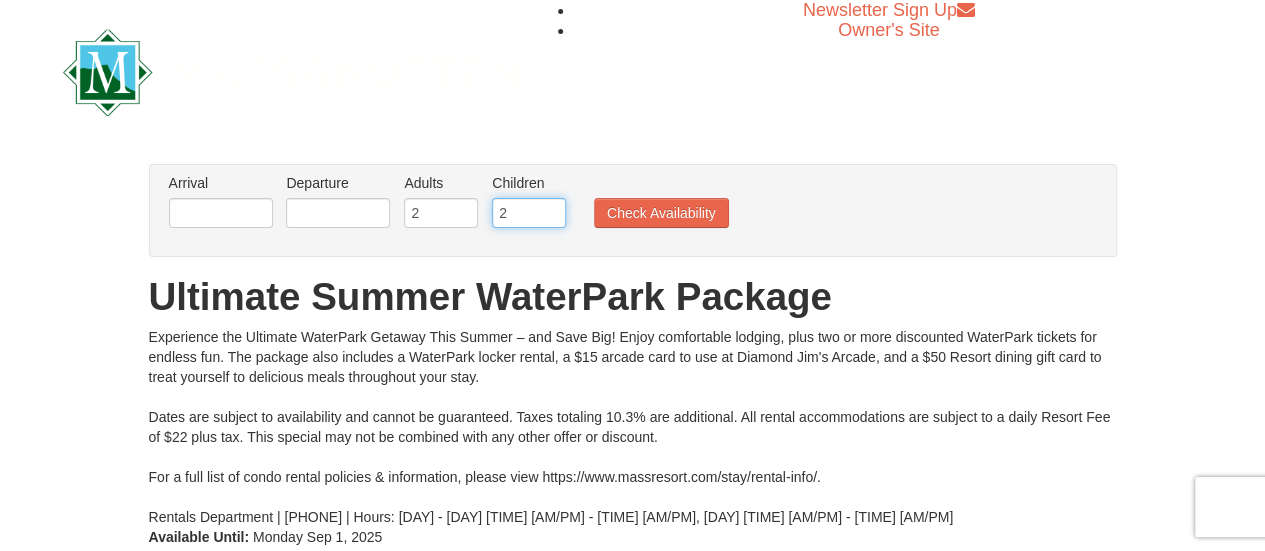 type on "2" 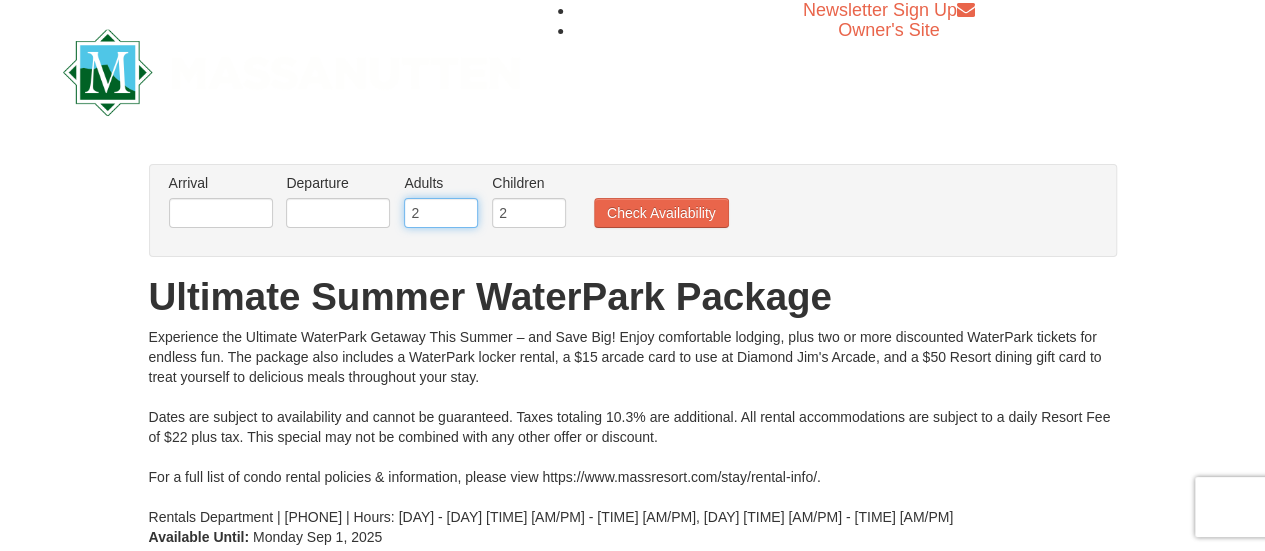 click on "2" at bounding box center (441, 213) 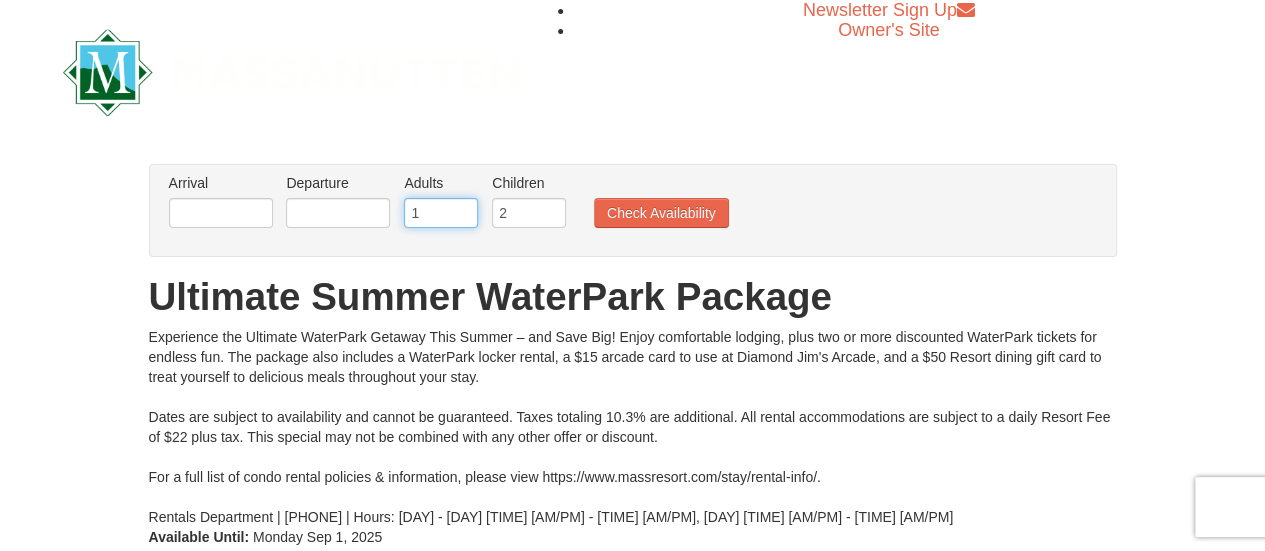 type on "1" 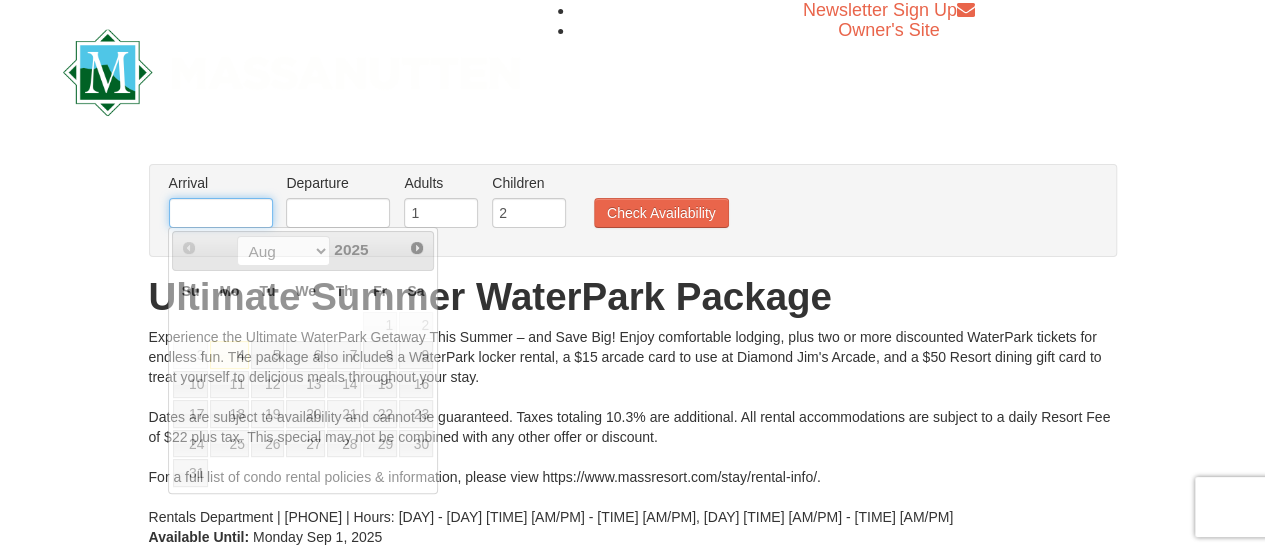 click at bounding box center [221, 213] 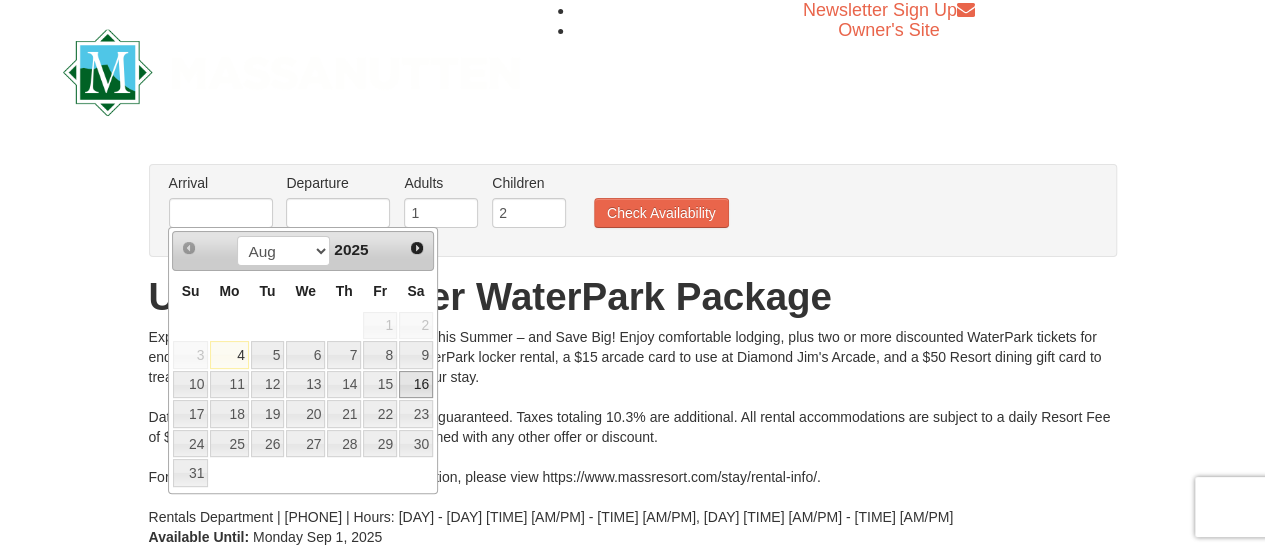 click on "16" at bounding box center [416, 385] 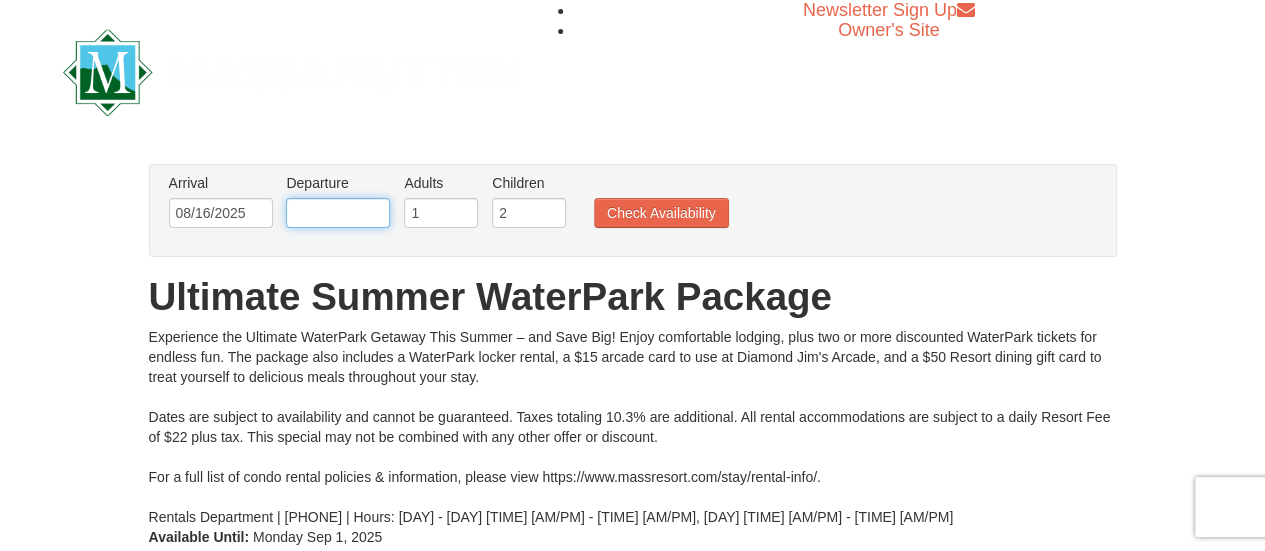 click at bounding box center (338, 213) 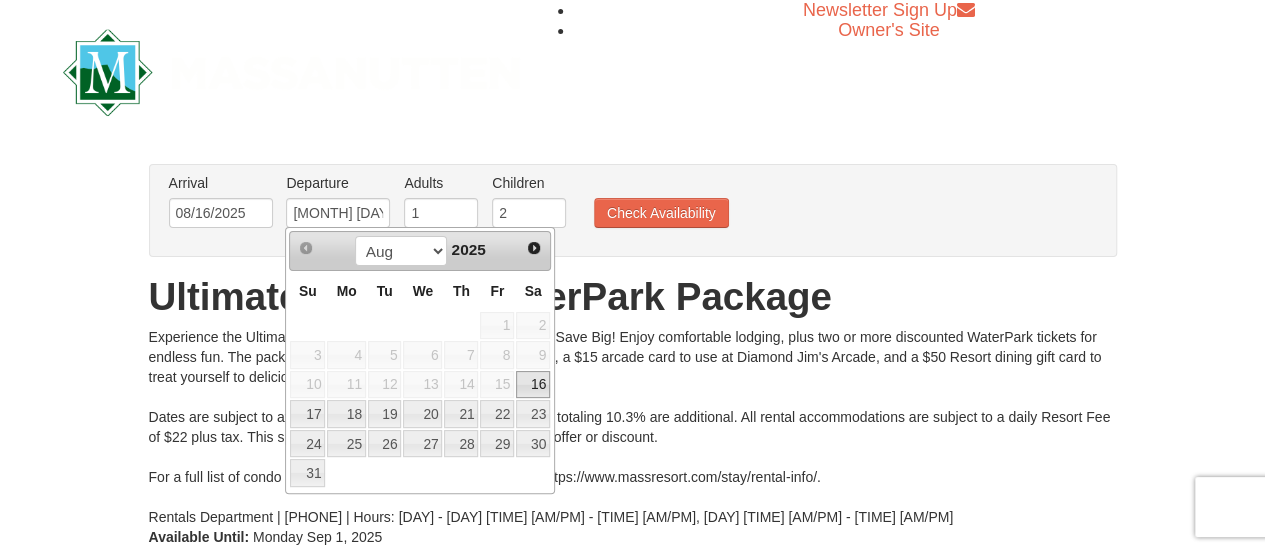 click on "Arrival Please format dates MM/DD/YYYY Please format dates MM/DD/YYYY
MM/DD/YYYY
Departure Please format dates MM/DD/YYYY Please format dates MM/DD/YYYY
[MONTH] [DAY], [YEAR]
Adults Please format dates MM/DD/YYYY
[NUMBER]
Children Please format dates MM/DD/YYYY
[NUMBER]
Check Availability" at bounding box center (622, 205) 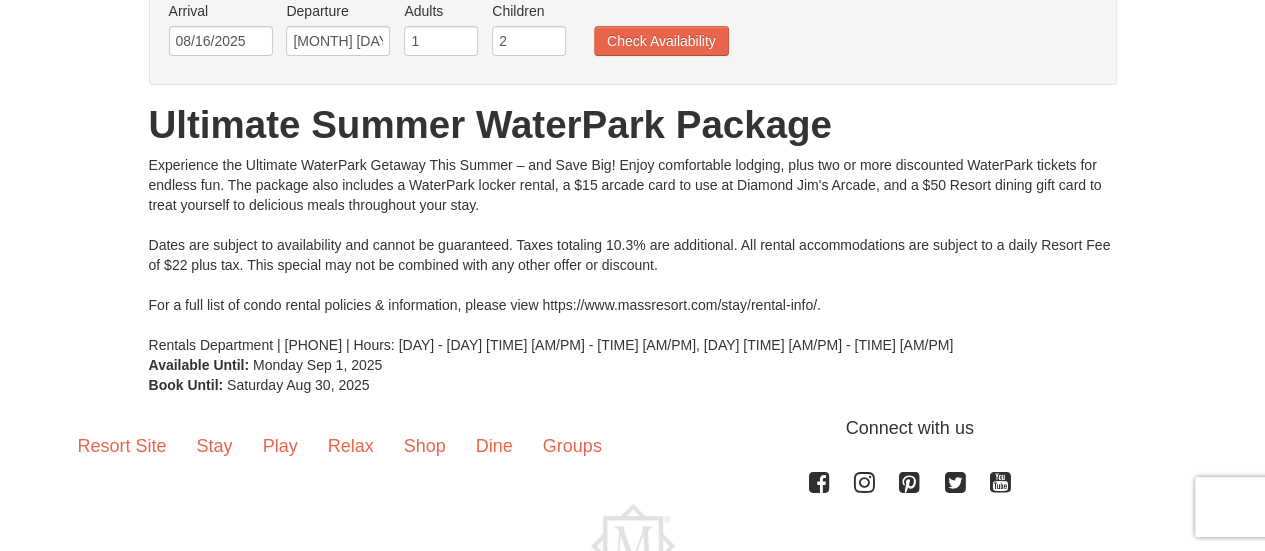 scroll, scrollTop: 170, scrollLeft: 0, axis: vertical 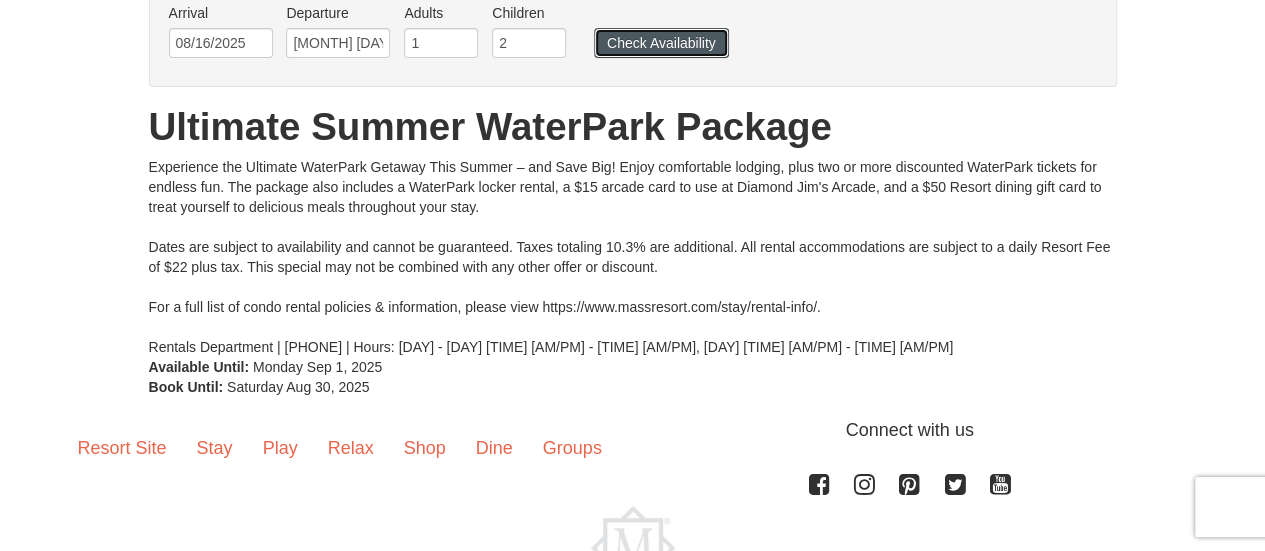 click on "Check Availability" at bounding box center [661, 43] 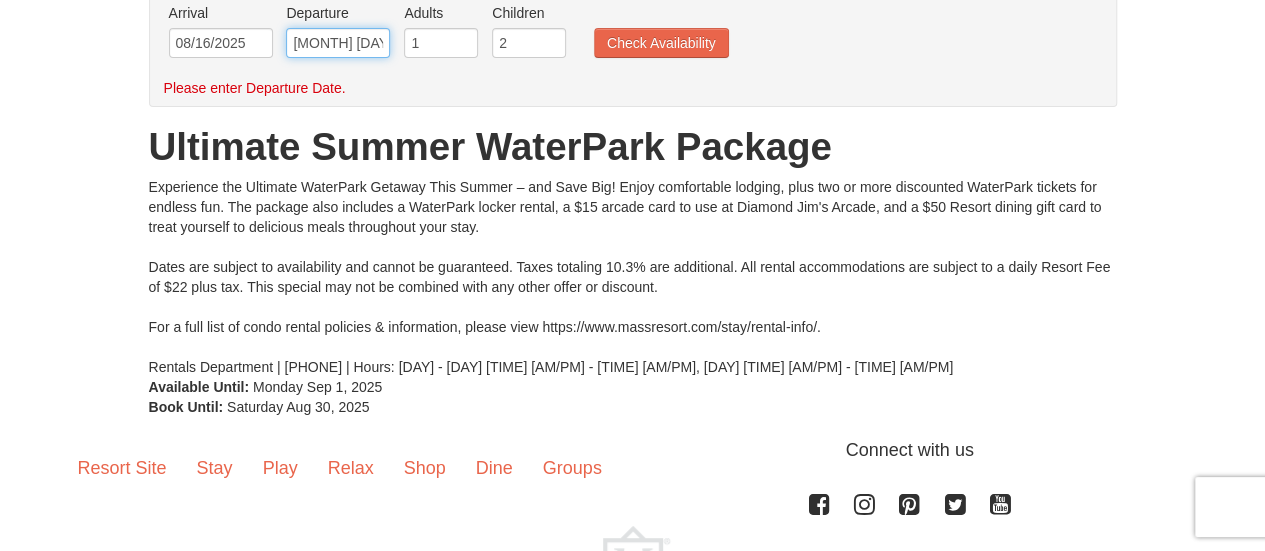 click on "Aug 17, 2025" at bounding box center (338, 43) 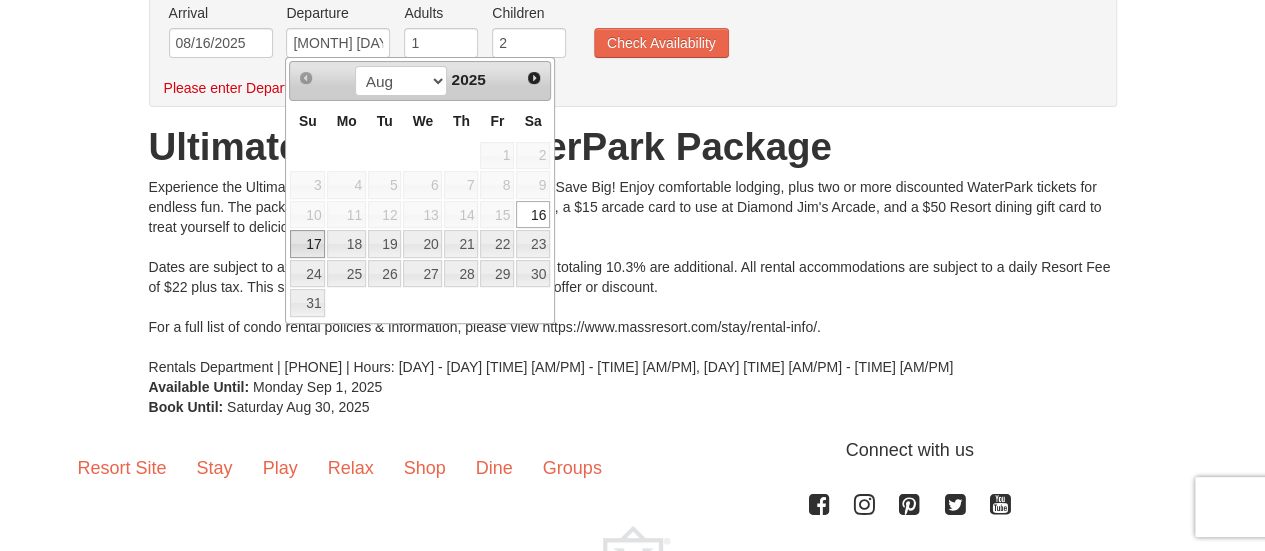 click on "17" at bounding box center [307, 244] 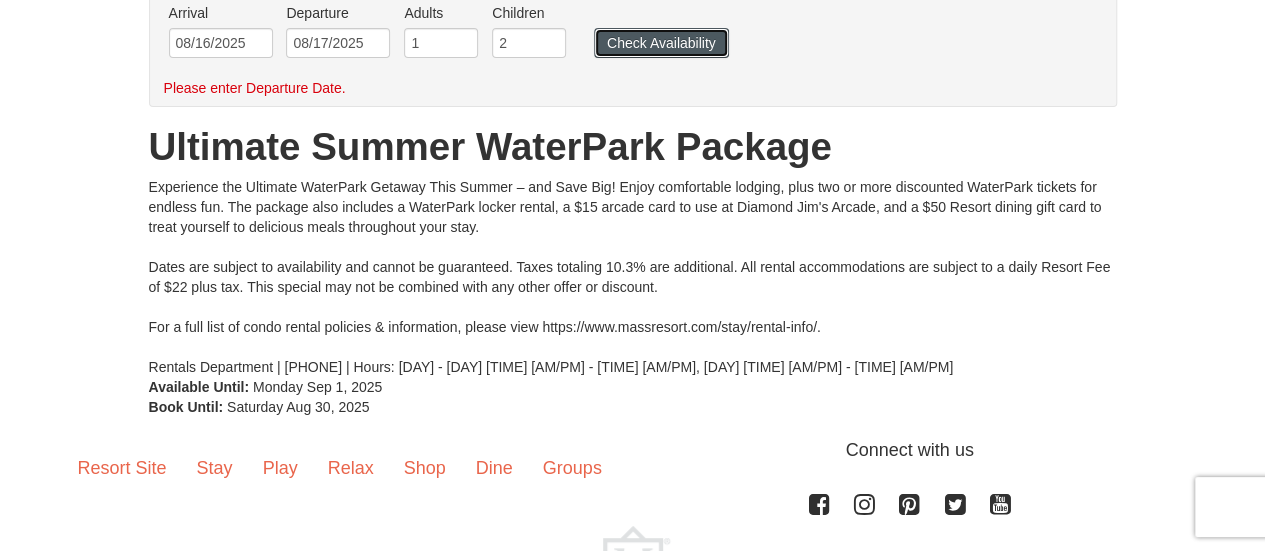 click on "Check Availability" at bounding box center [661, 43] 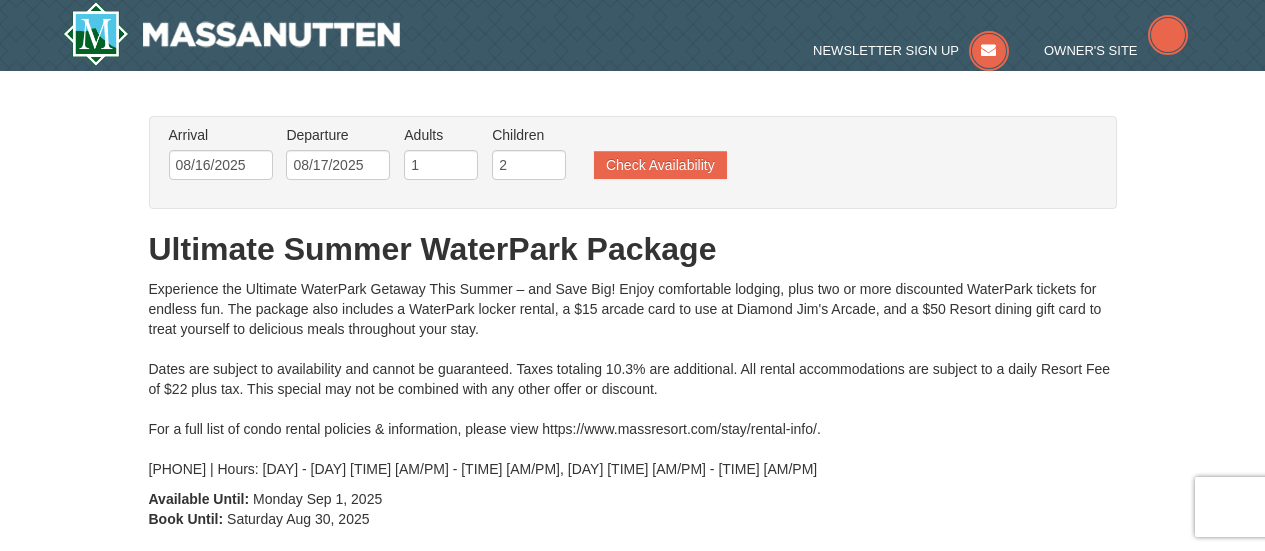 scroll, scrollTop: 30, scrollLeft: 0, axis: vertical 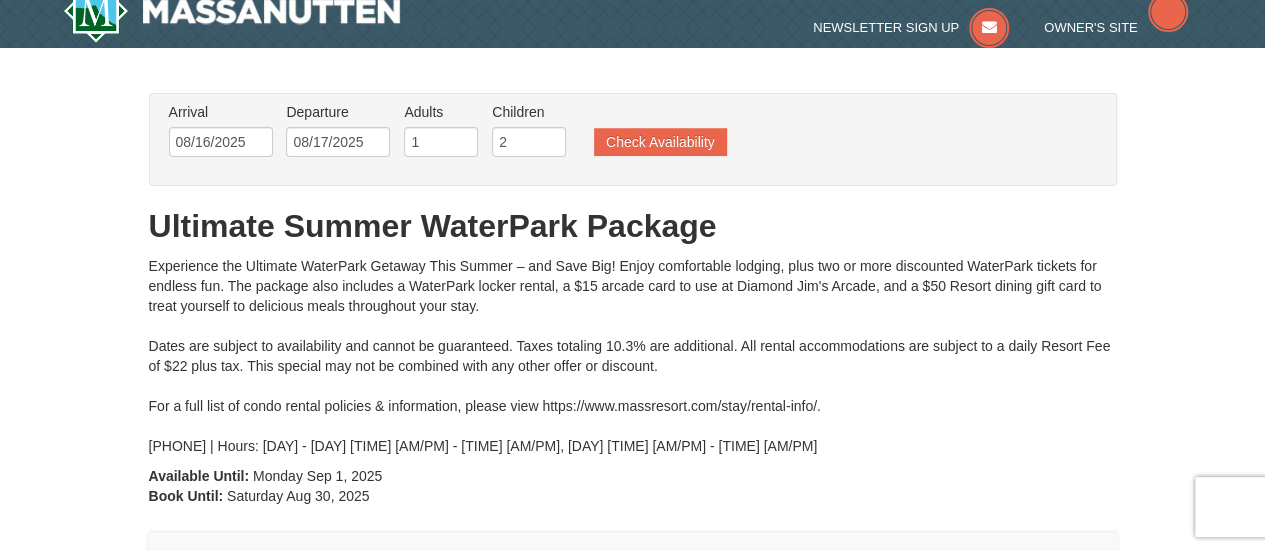 type on "08/16/2025" 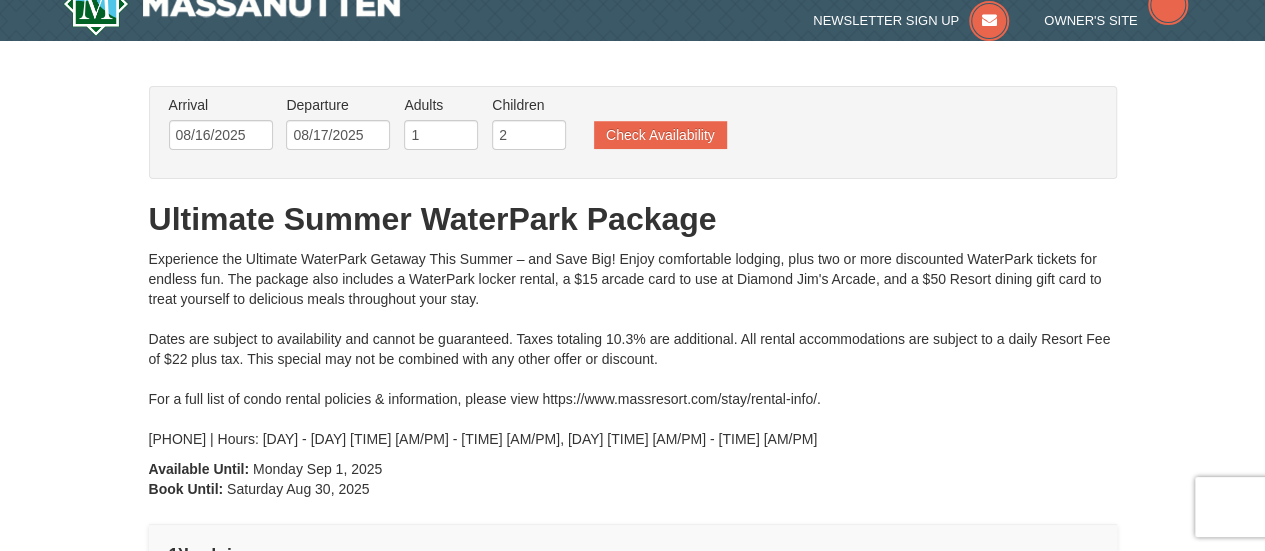 scroll, scrollTop: 0, scrollLeft: 0, axis: both 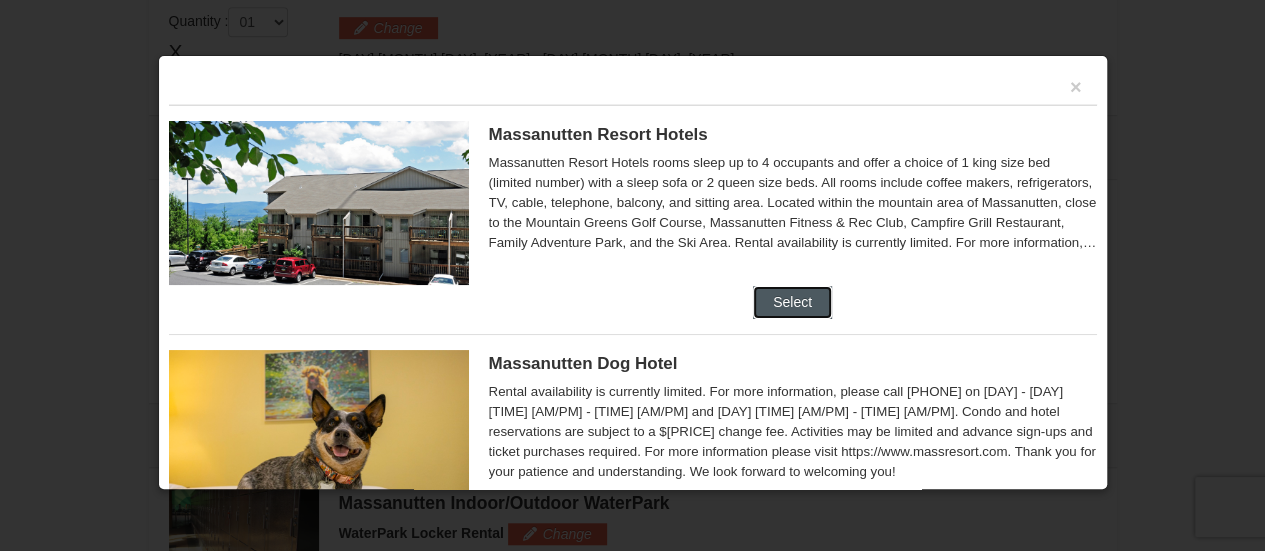click on "Select" at bounding box center [792, 302] 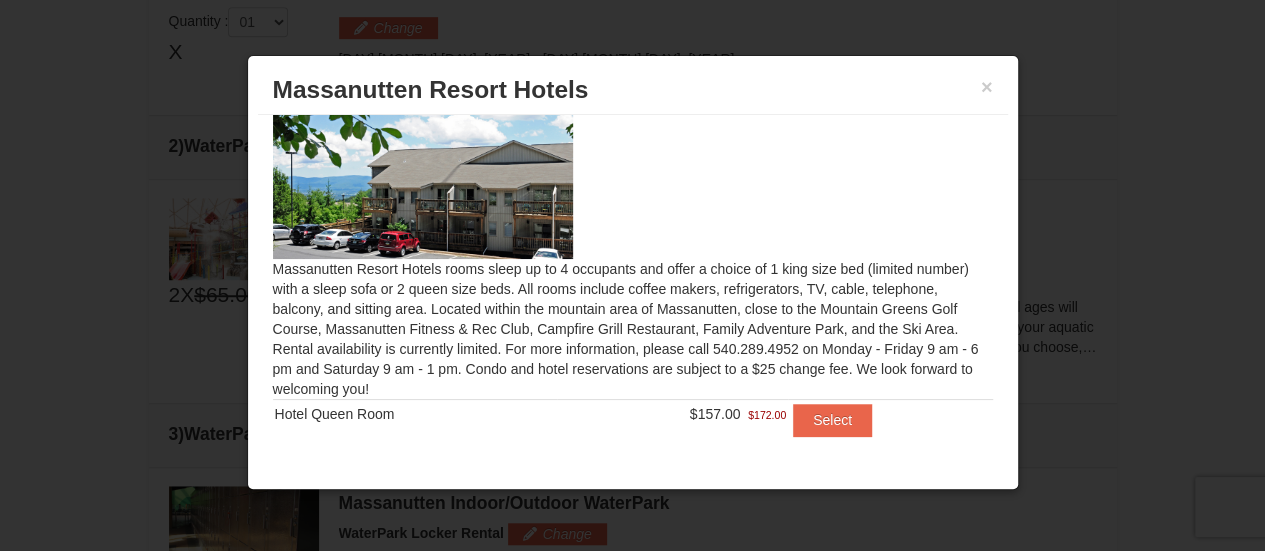scroll, scrollTop: 55, scrollLeft: 0, axis: vertical 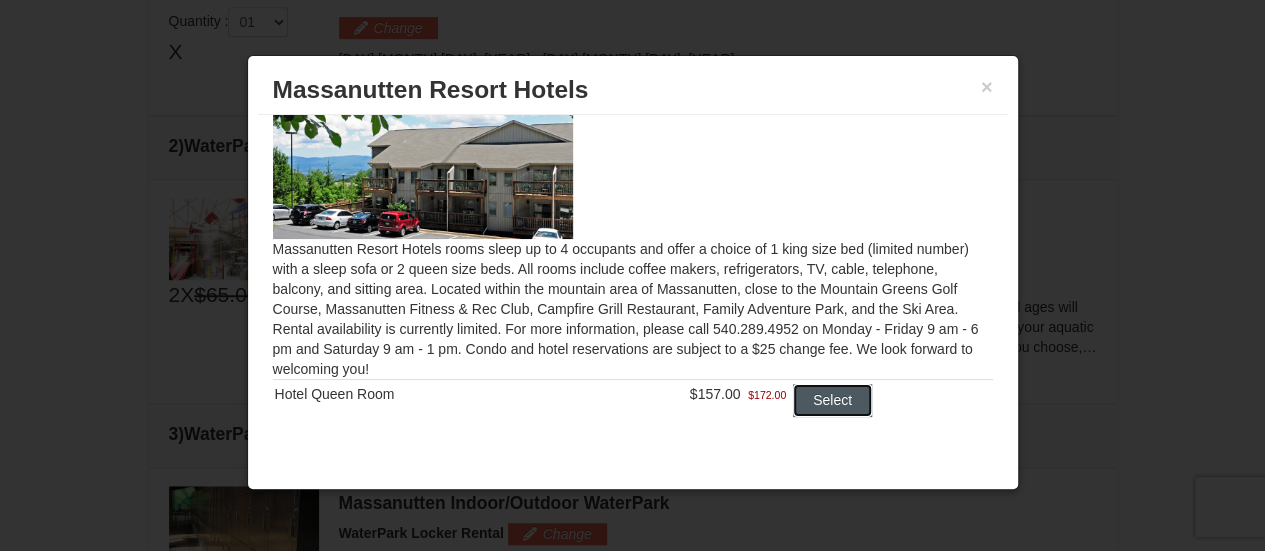 click on "Select" at bounding box center (832, 400) 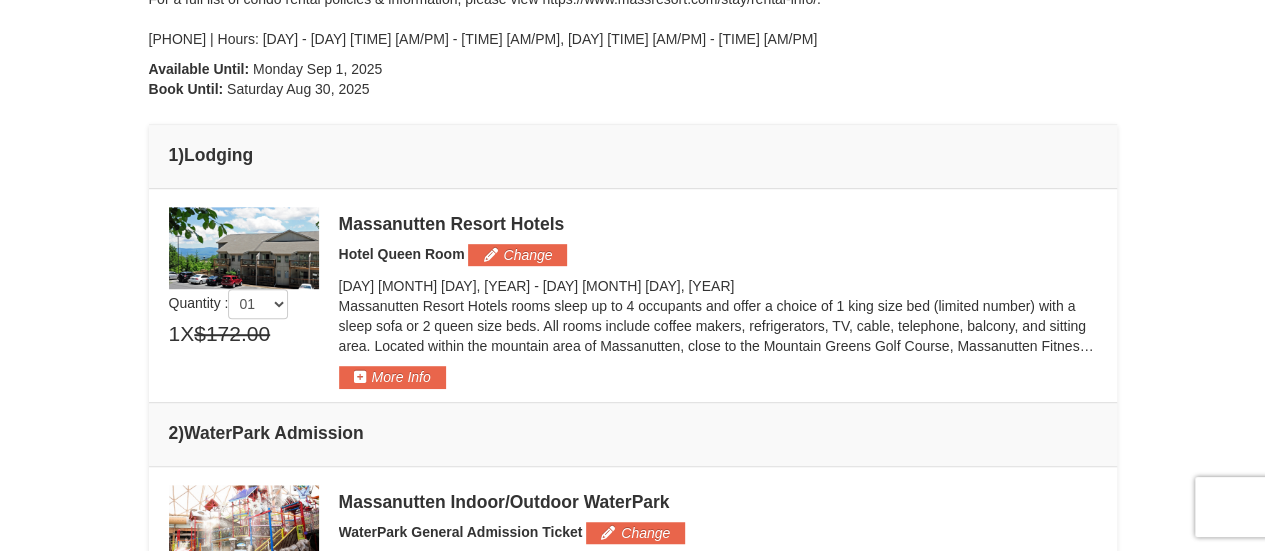 scroll, scrollTop: 436, scrollLeft: 0, axis: vertical 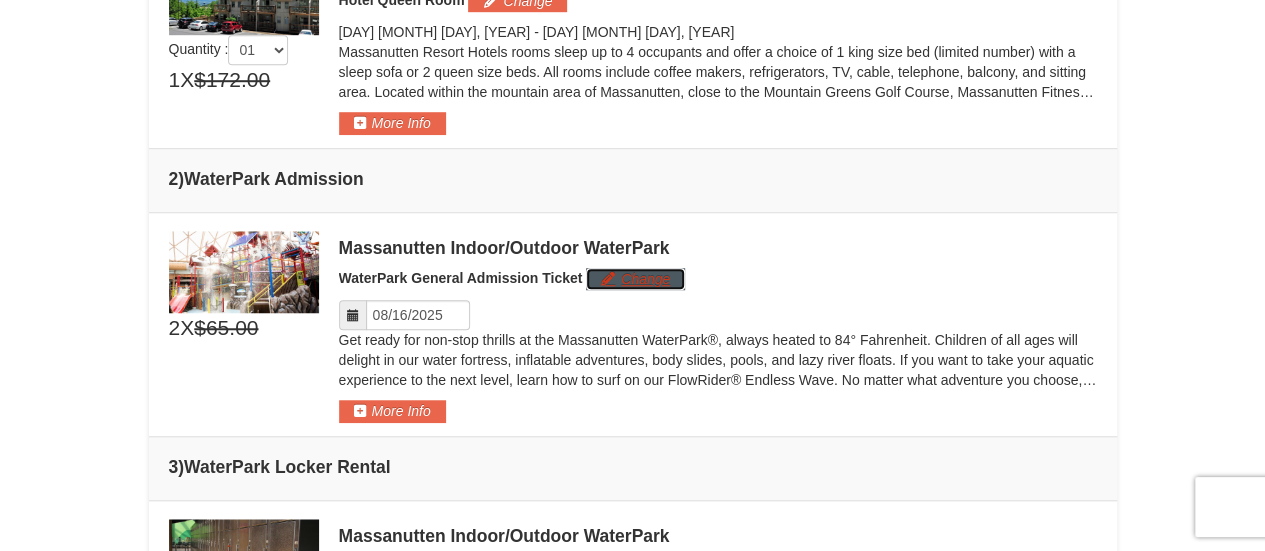 click on "Change" at bounding box center [635, 279] 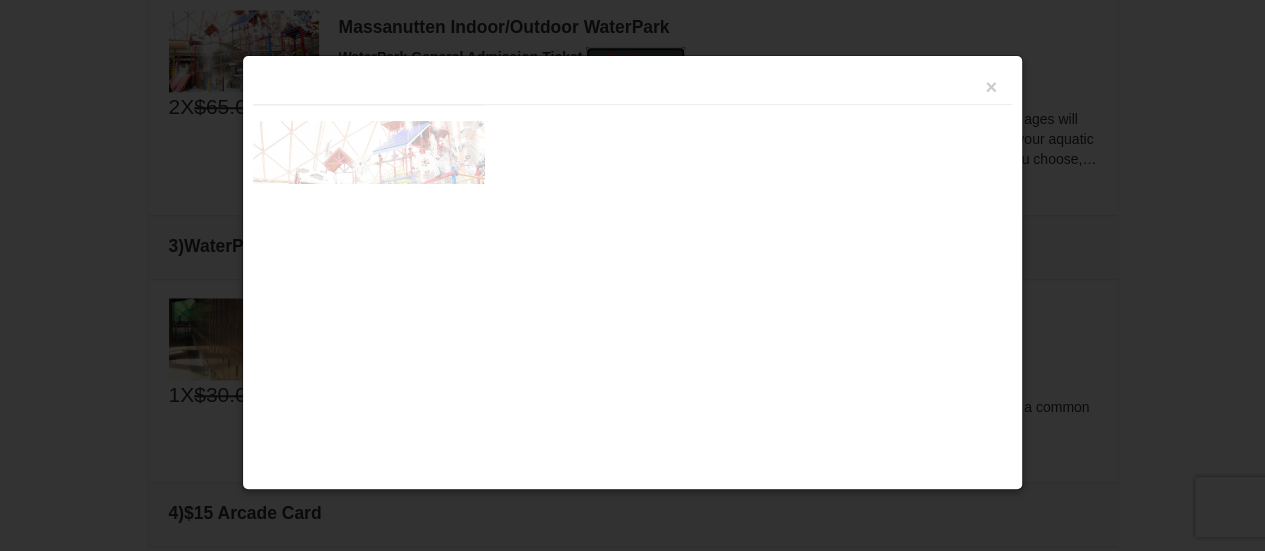 scroll, scrollTop: 911, scrollLeft: 0, axis: vertical 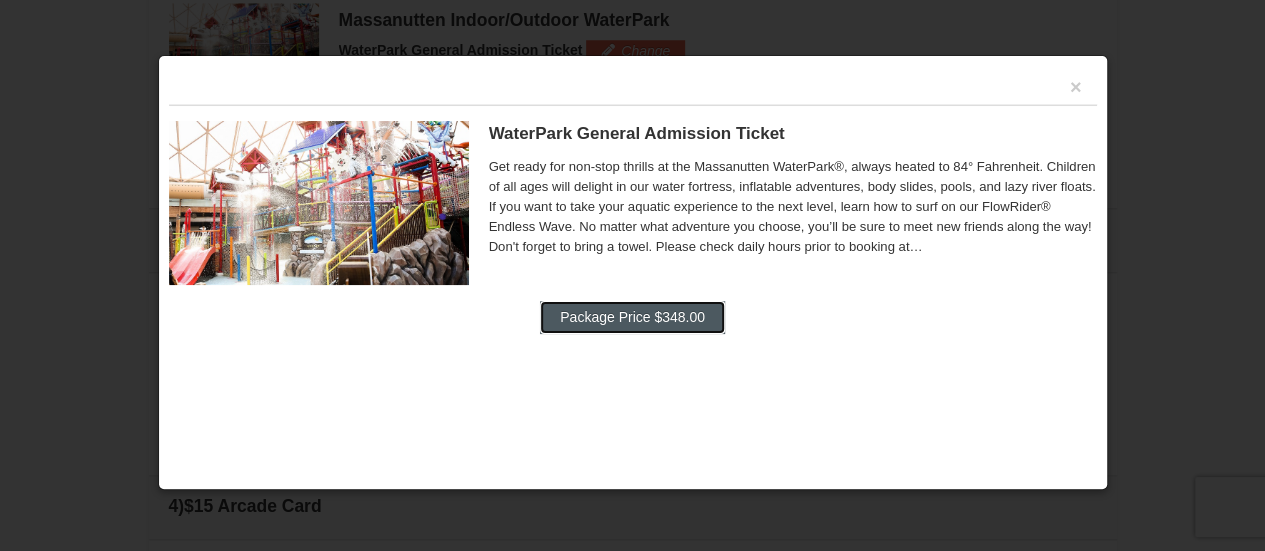 click on "Package Price $348.00" at bounding box center [632, 317] 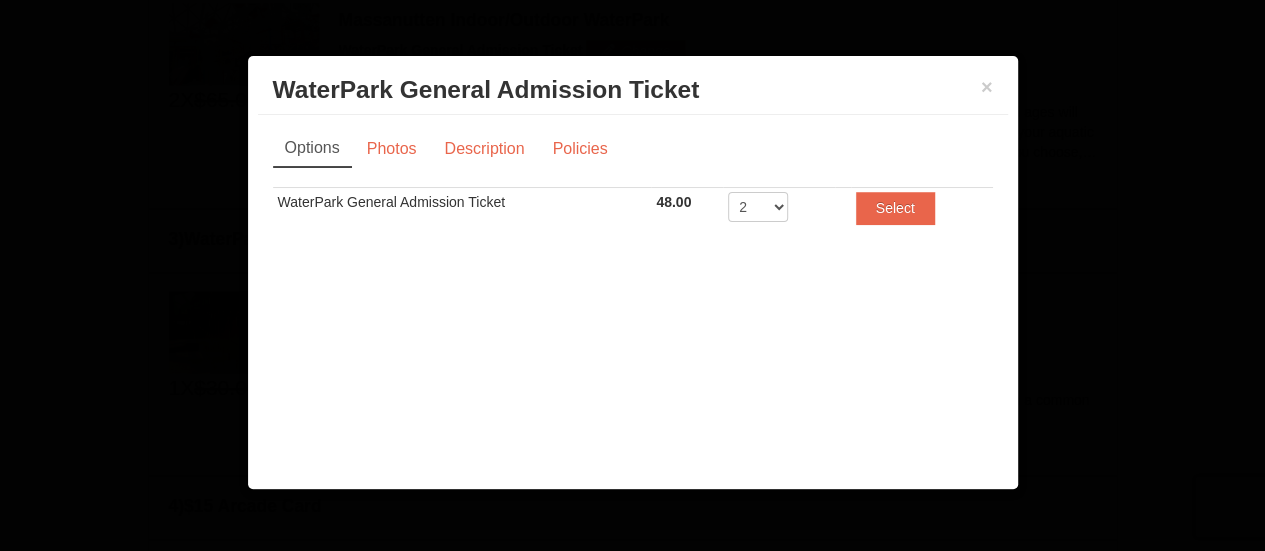 scroll, scrollTop: 856, scrollLeft: 0, axis: vertical 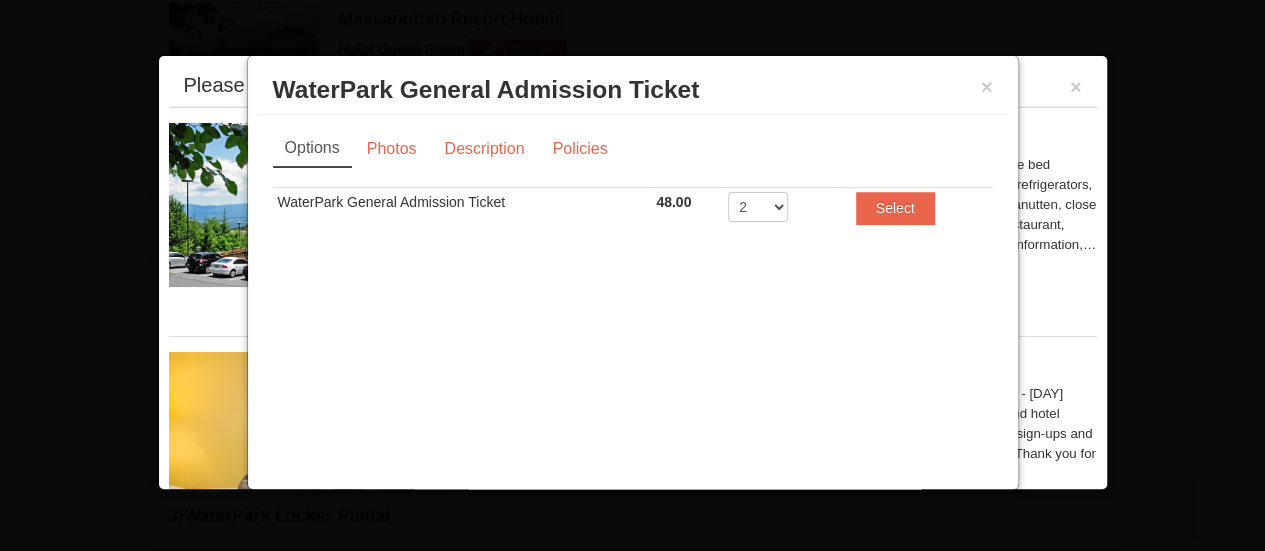 click on "2 3 4 5 6 7 8" at bounding box center (758, 207) 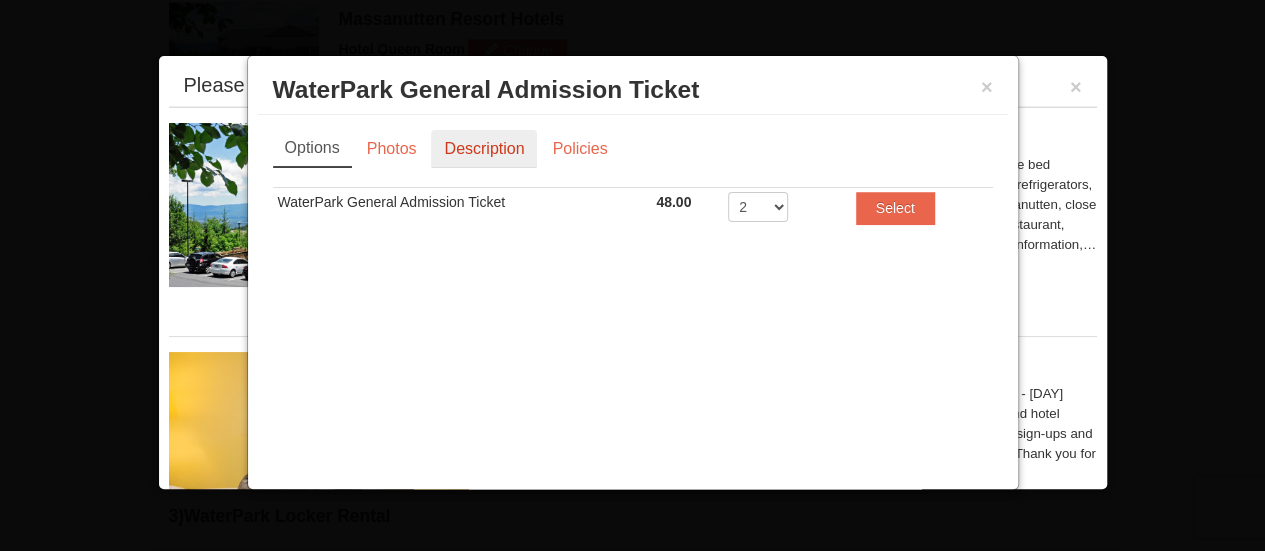 click on "Description" at bounding box center (484, 149) 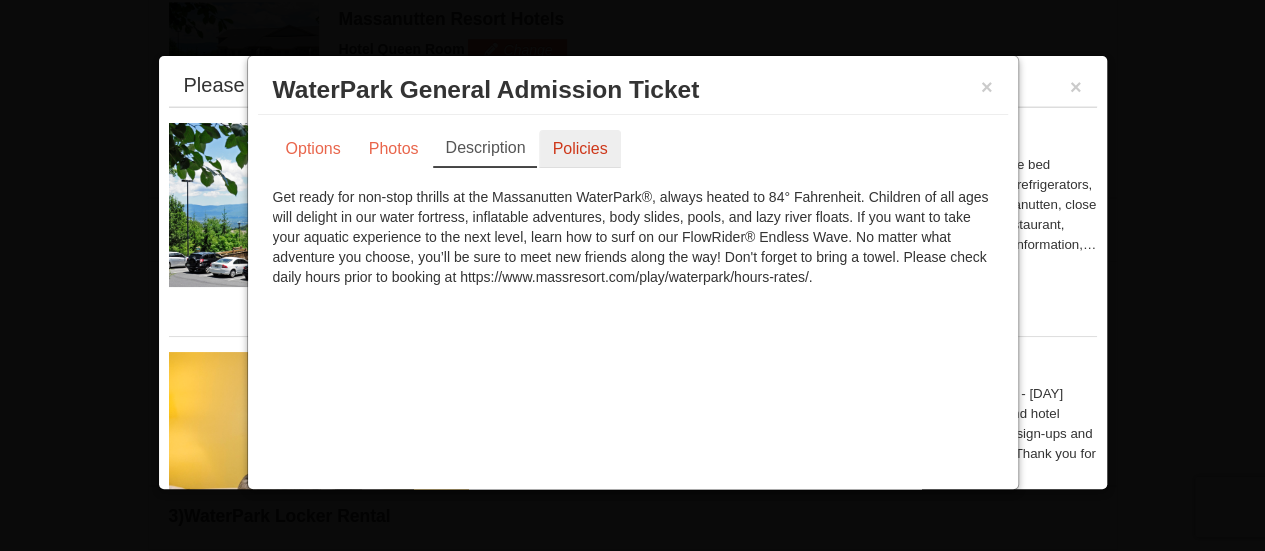 click on "Policies" at bounding box center (579, 149) 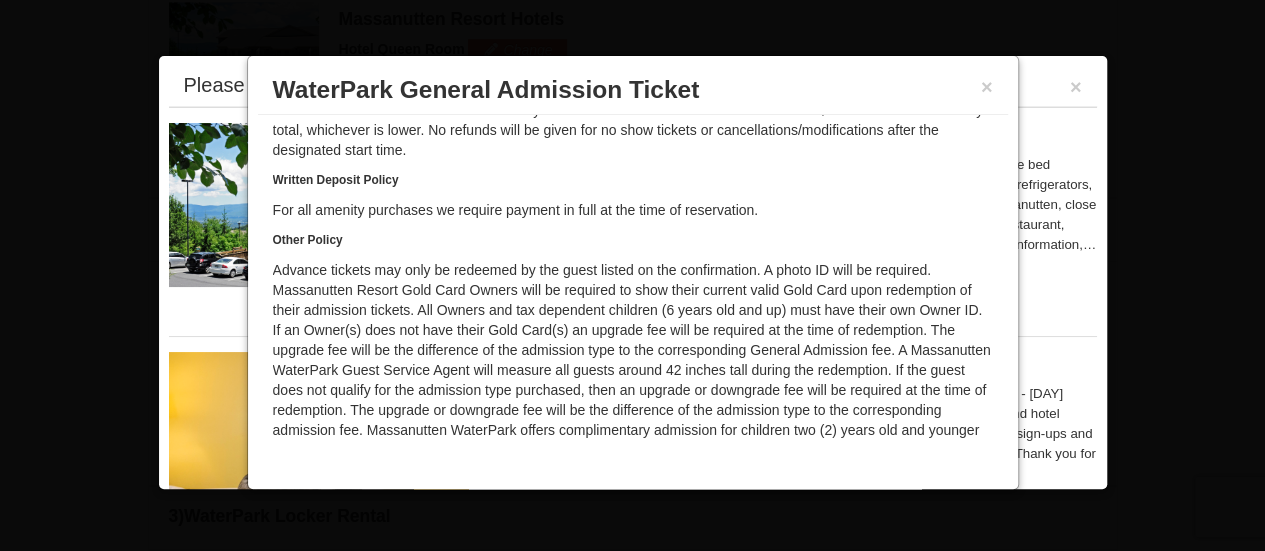 scroll, scrollTop: 0, scrollLeft: 0, axis: both 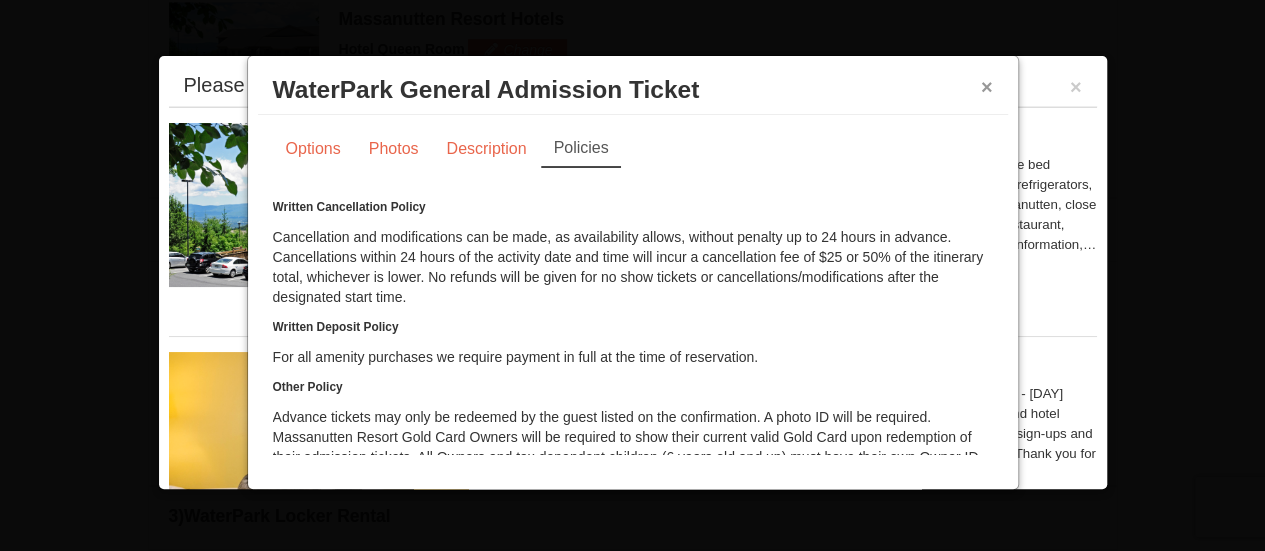 click on "×" at bounding box center [987, 87] 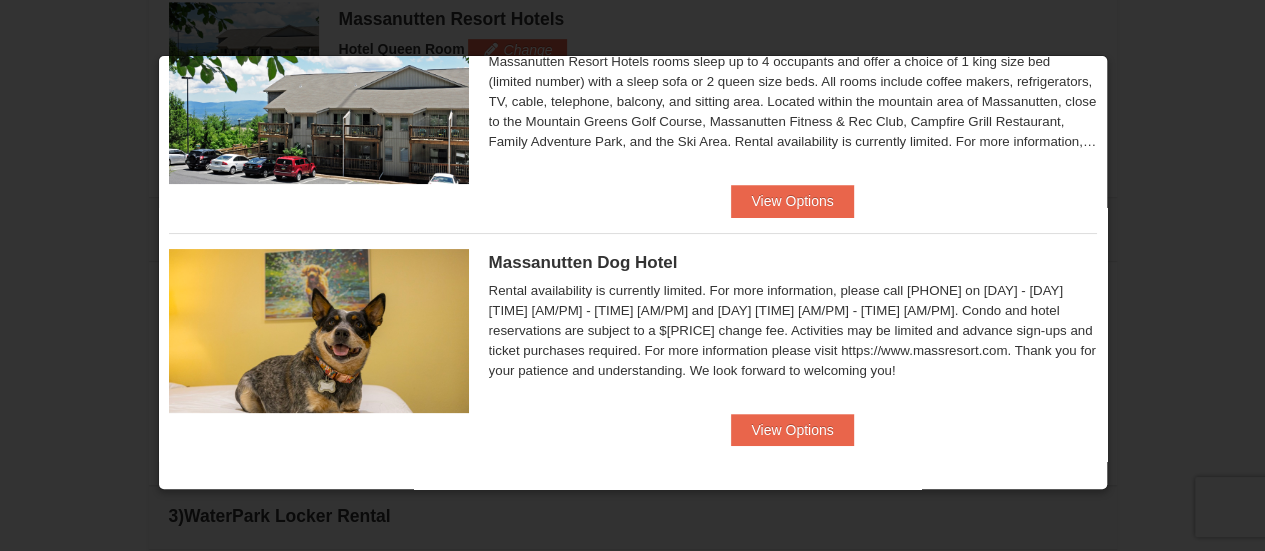 scroll, scrollTop: 0, scrollLeft: 0, axis: both 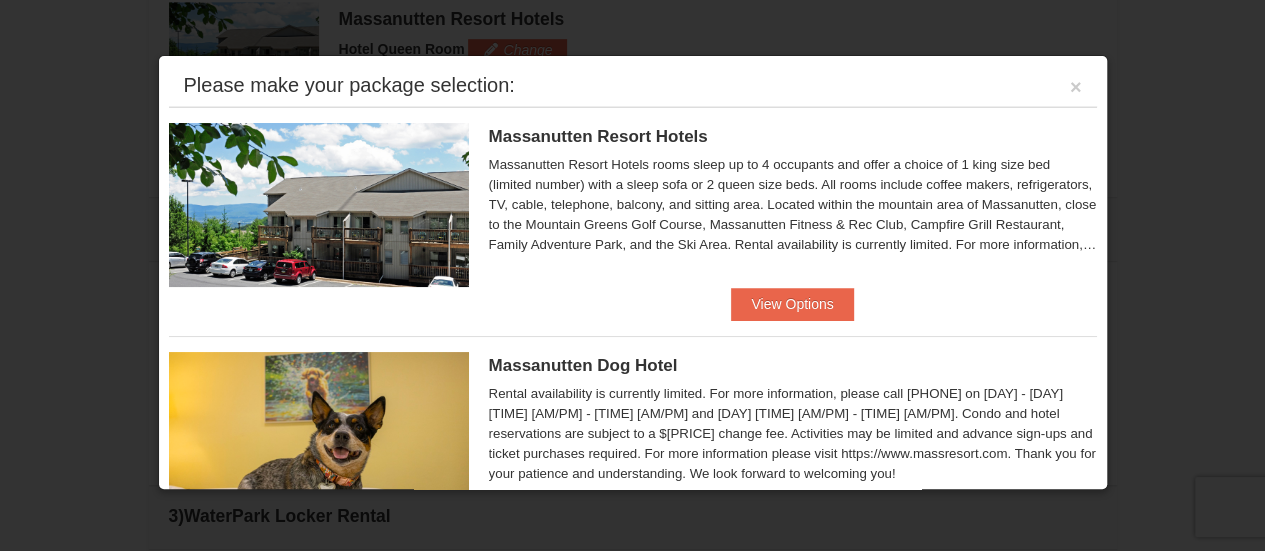click on "Please make your package selection:
×" at bounding box center (633, 86) 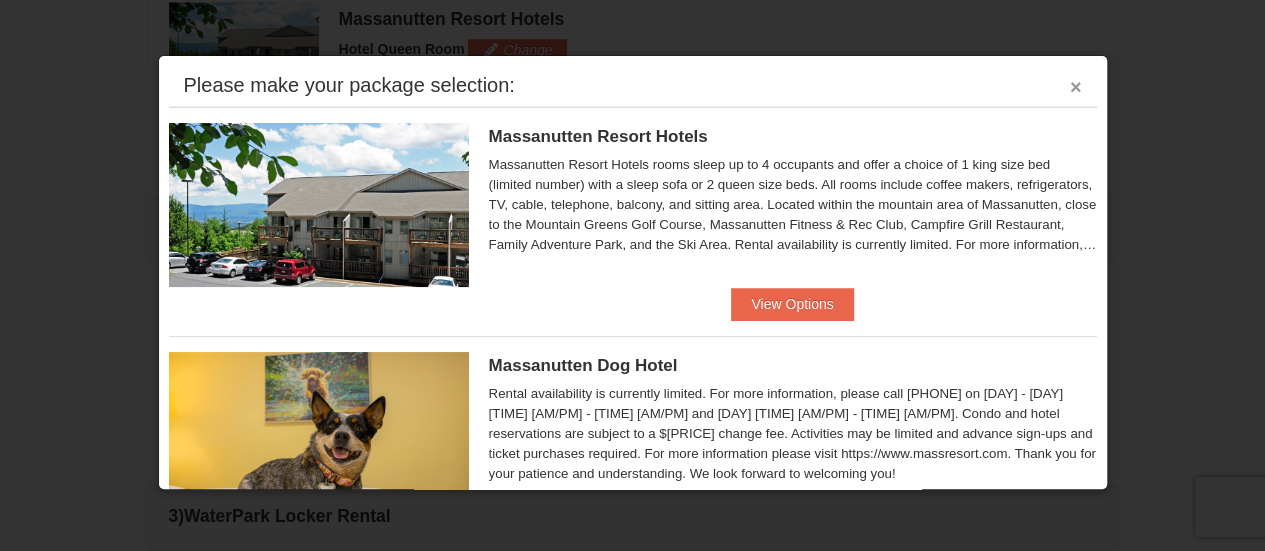 click on "×" at bounding box center [1076, 87] 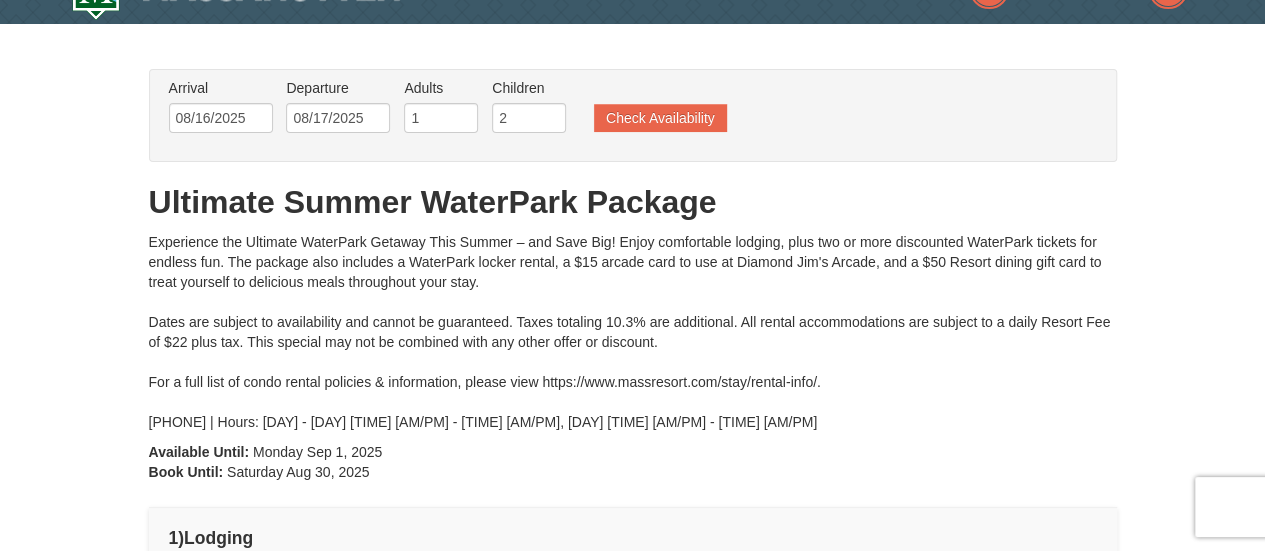 scroll, scrollTop: 0, scrollLeft: 0, axis: both 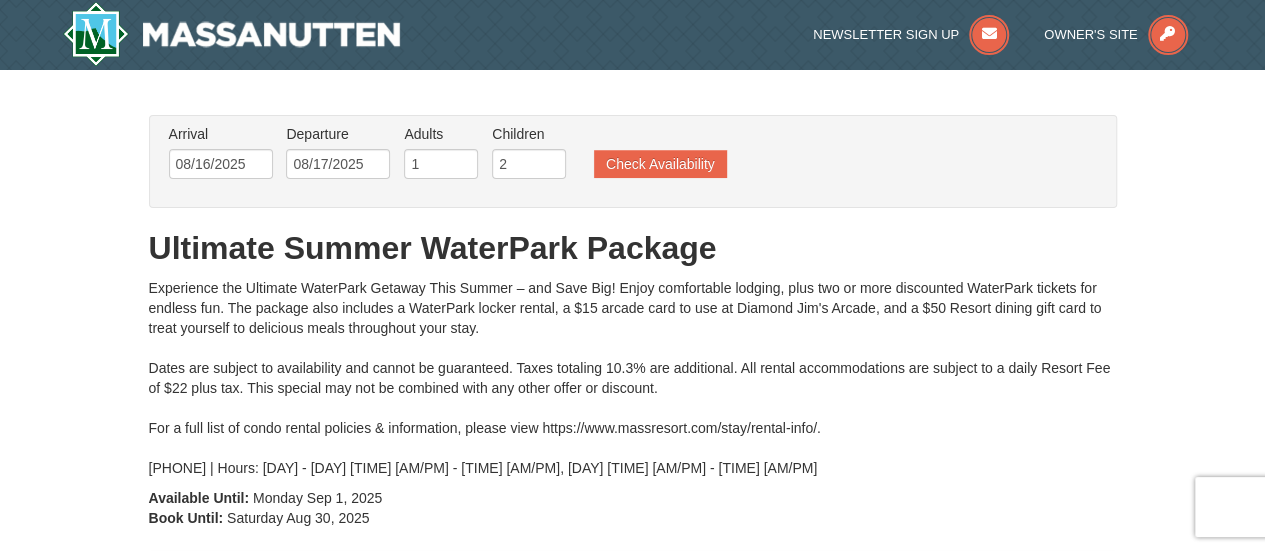 drag, startPoint x: 1260, startPoint y: 78, endPoint x: 1274, endPoint y: 119, distance: 43.32436 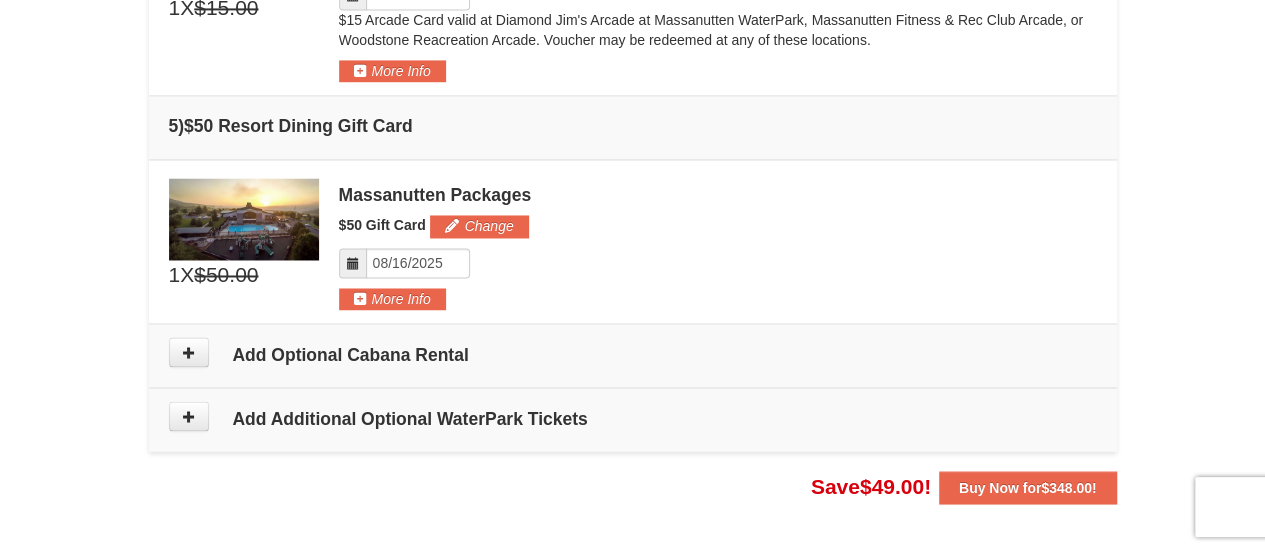 scroll, scrollTop: 1552, scrollLeft: 0, axis: vertical 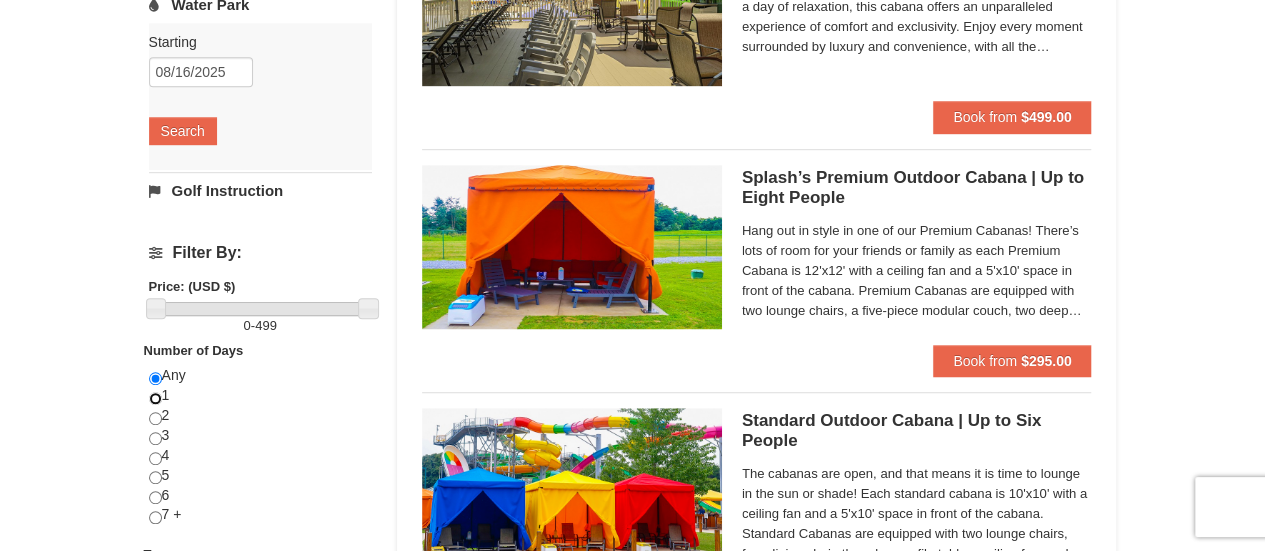 click at bounding box center [155, 398] 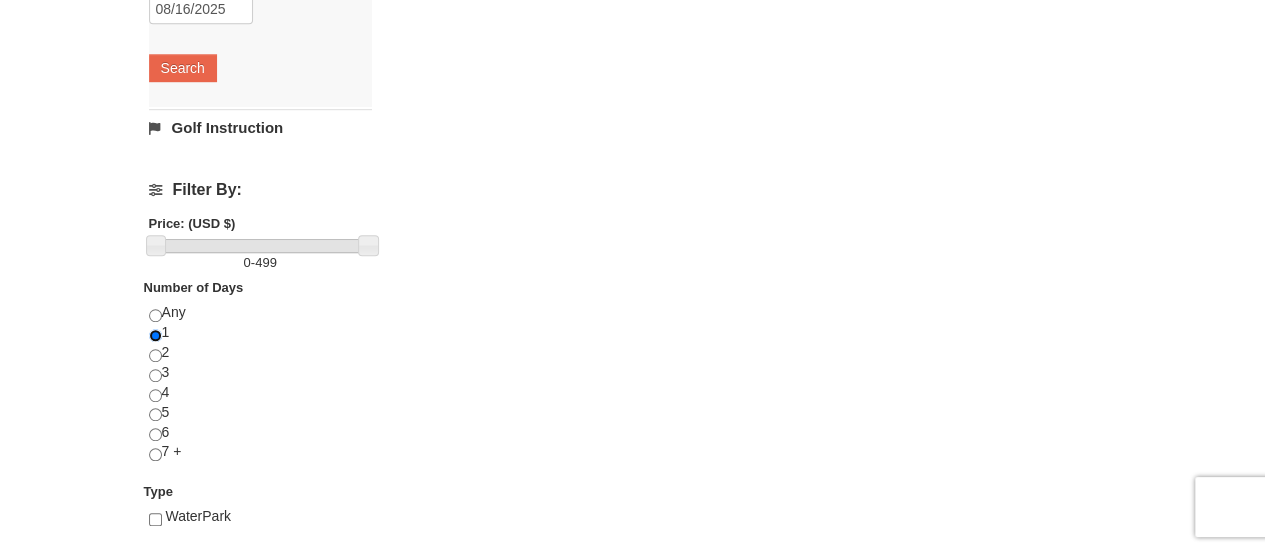scroll, scrollTop: 603, scrollLeft: 0, axis: vertical 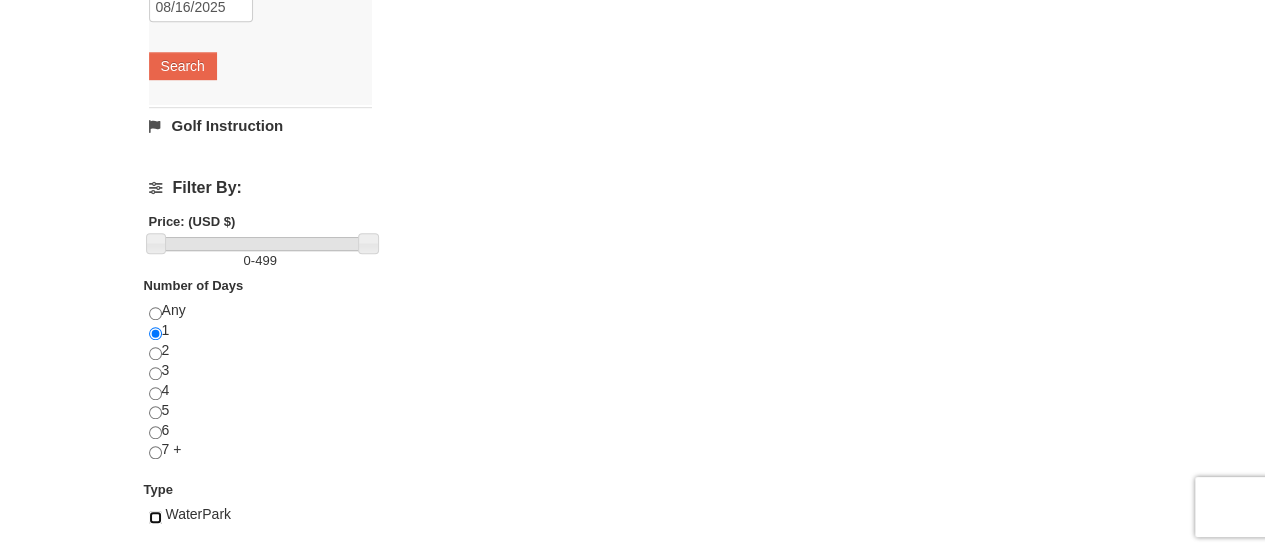 click at bounding box center (155, 517) 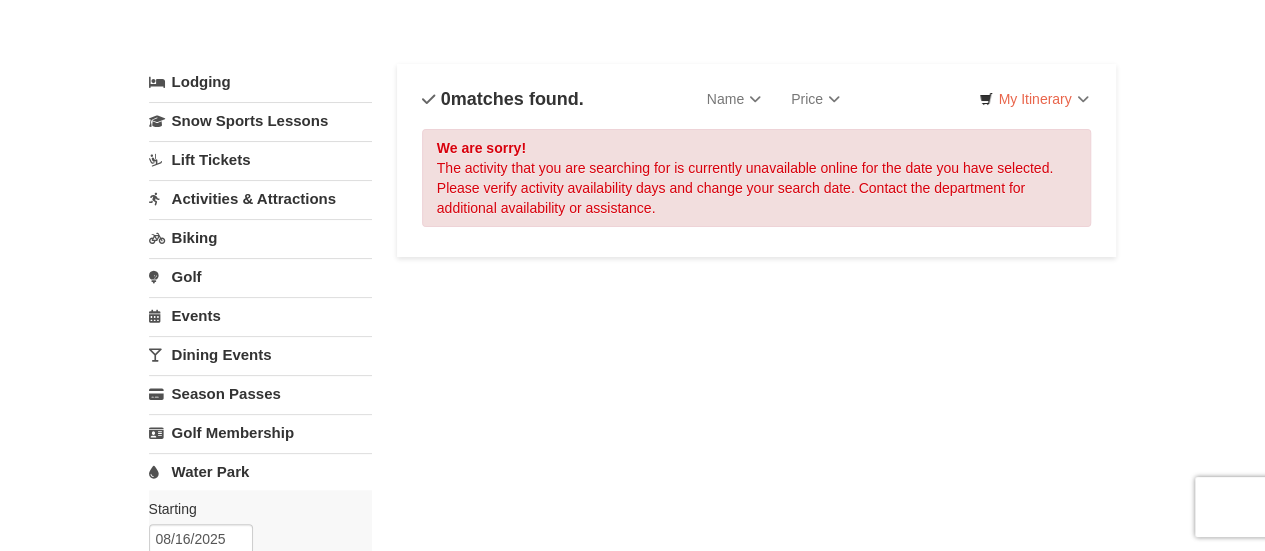 scroll, scrollTop: 74, scrollLeft: 0, axis: vertical 